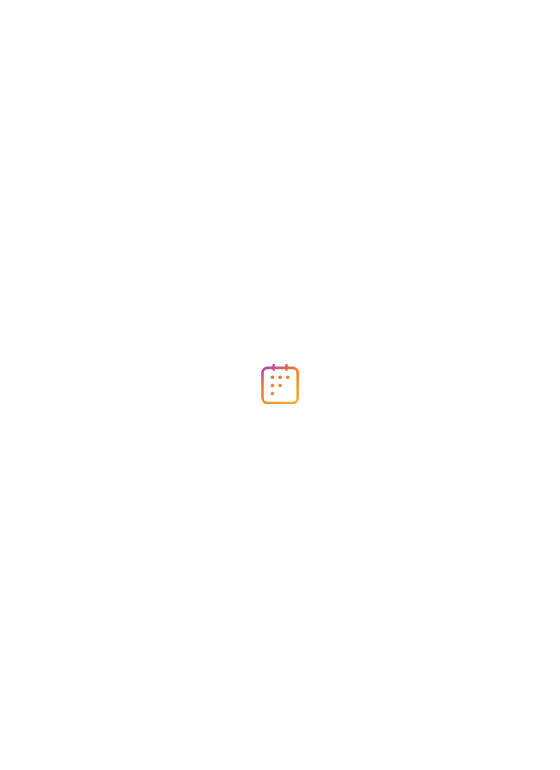 scroll, scrollTop: 0, scrollLeft: 0, axis: both 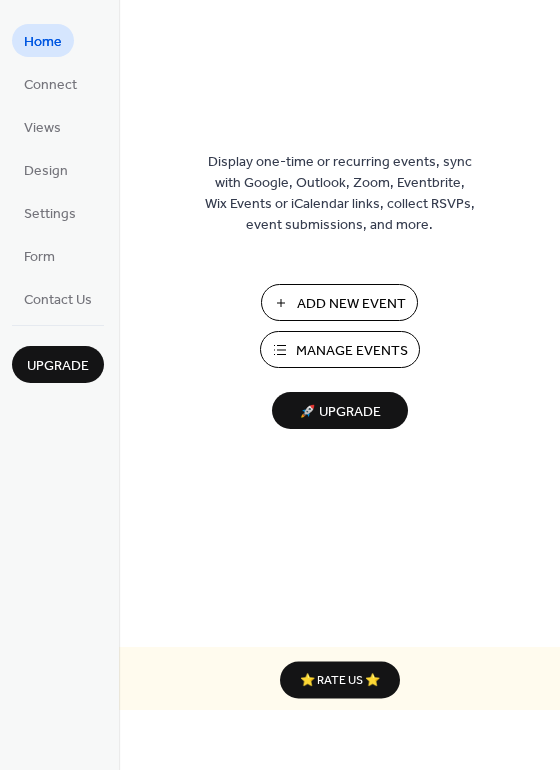 click on "Add New Event" at bounding box center (351, 304) 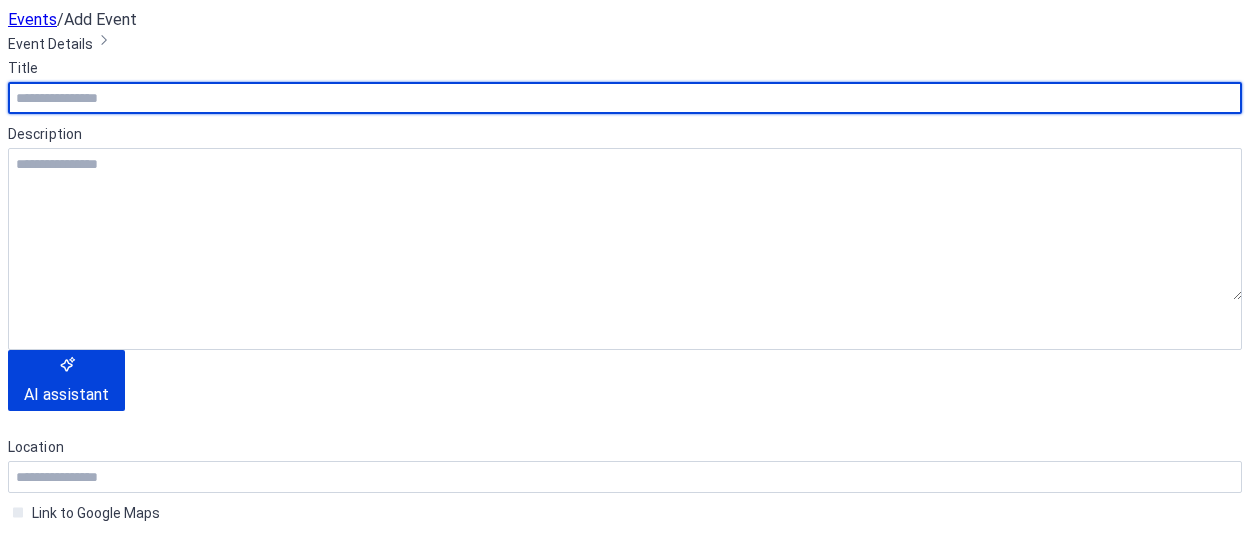 scroll, scrollTop: 0, scrollLeft: 0, axis: both 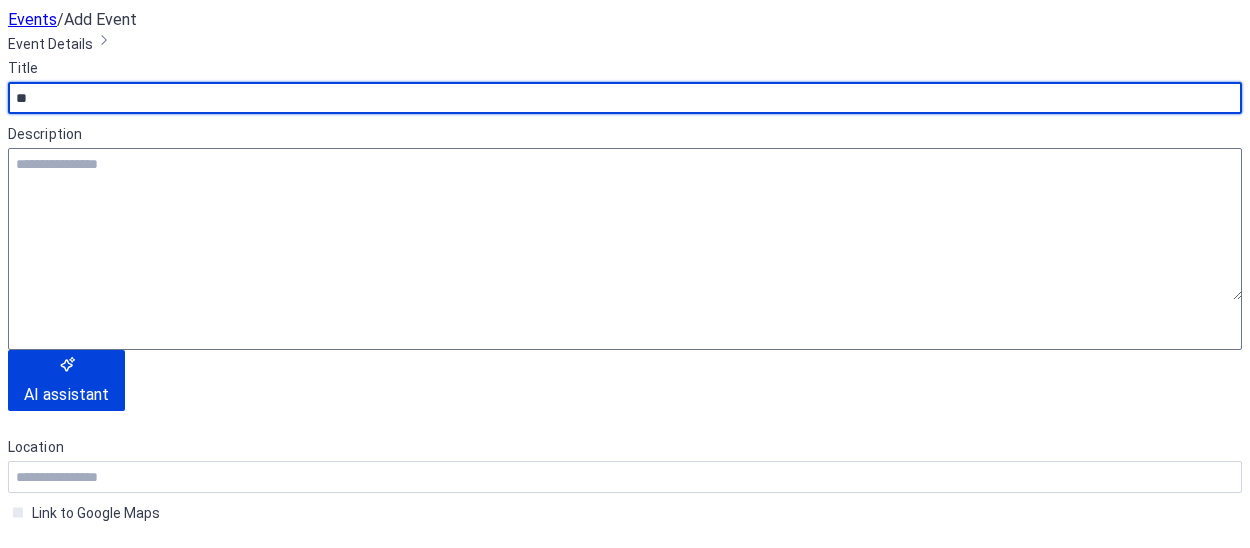 type on "*********" 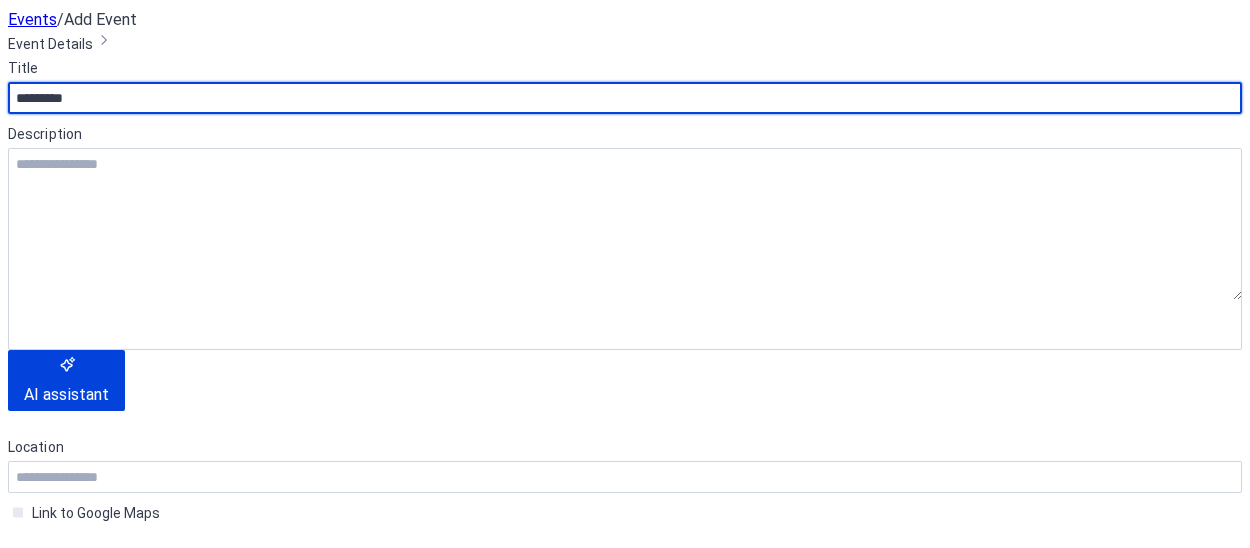 scroll, scrollTop: 477, scrollLeft: 0, axis: vertical 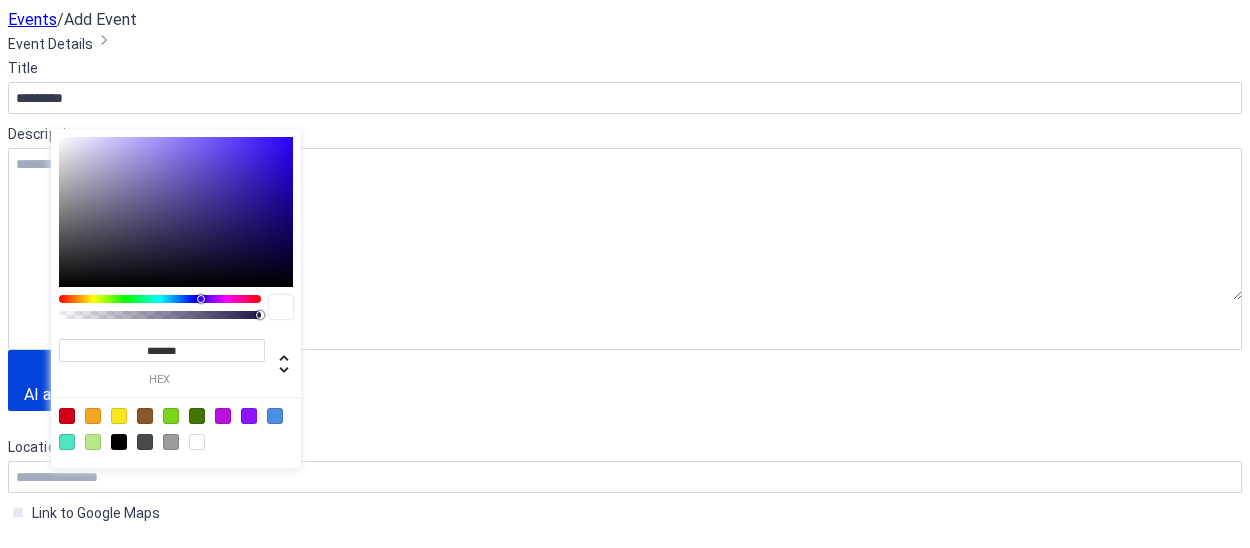 click at bounding box center (91, 591) 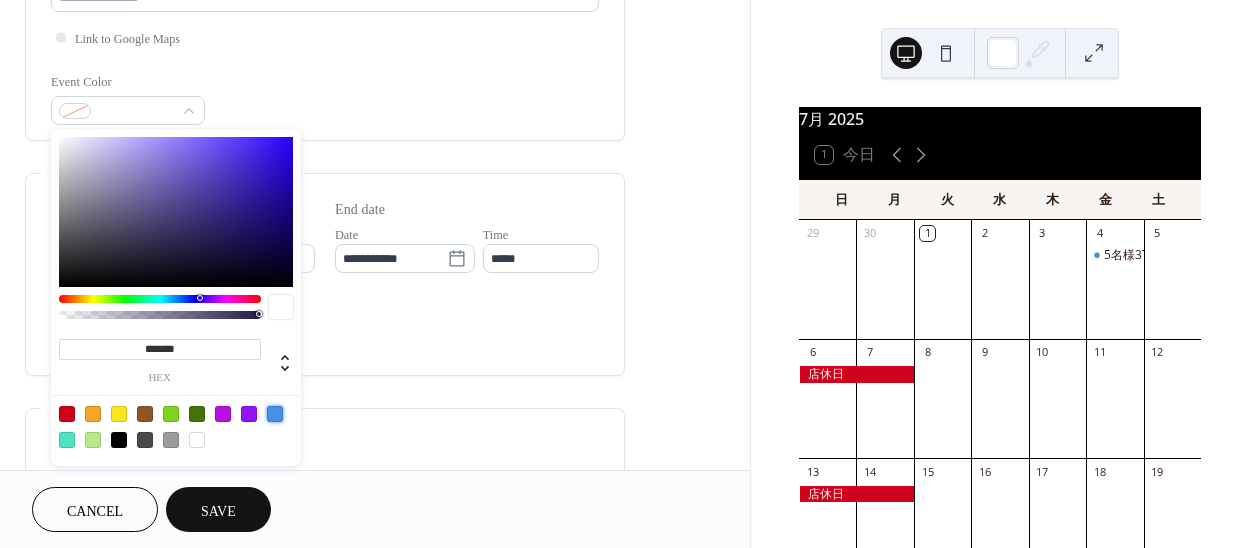 click at bounding box center [275, 414] 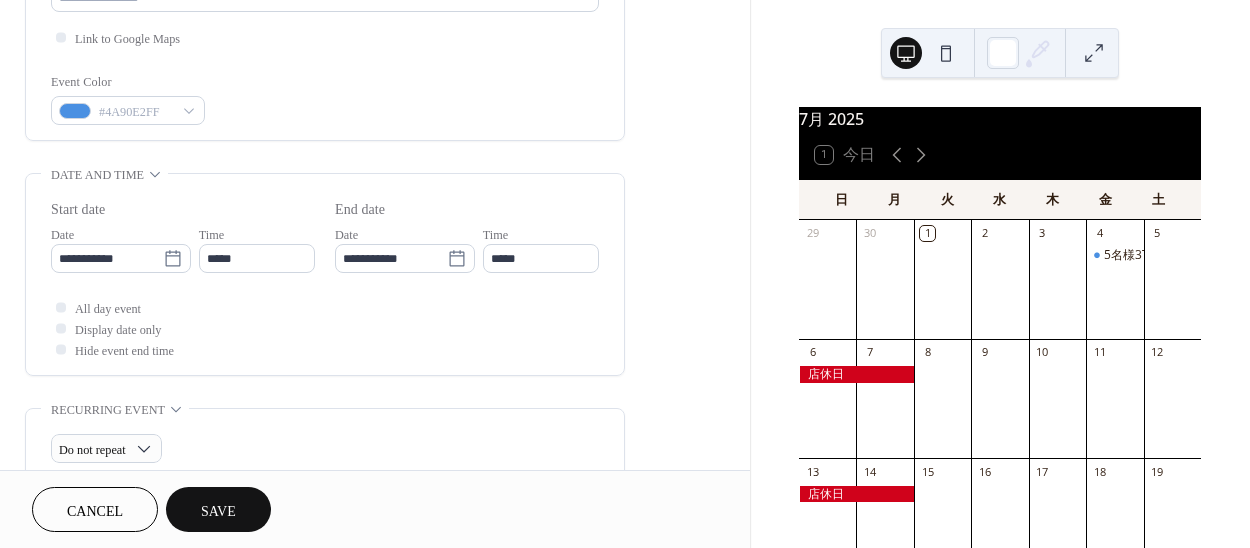 click on "All day event Display date only Hide event end time" at bounding box center (325, 328) 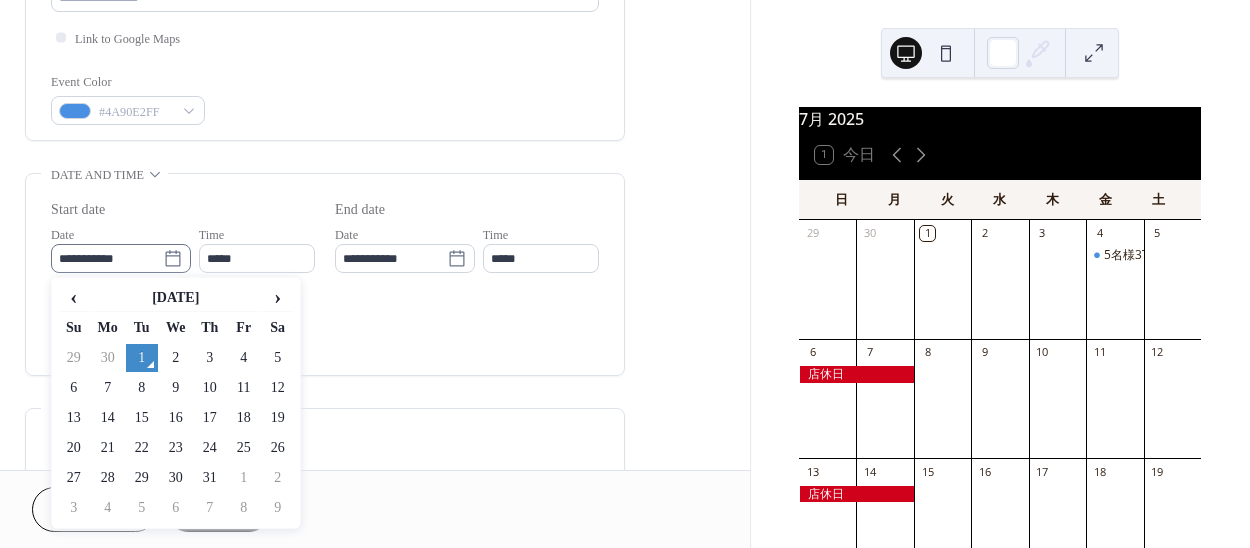 click 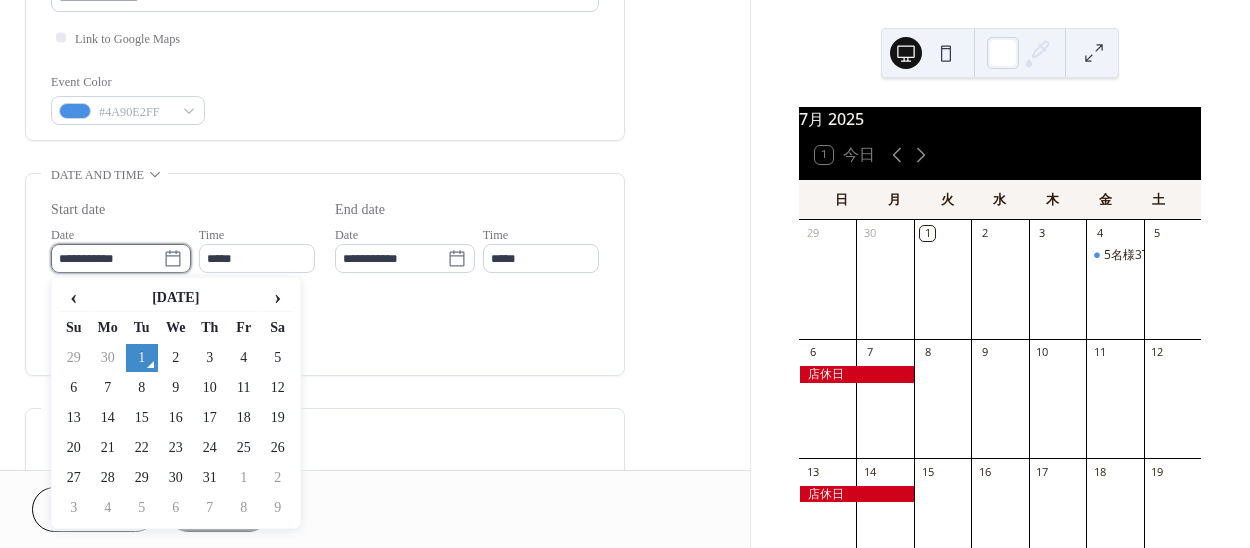 click on "**********" at bounding box center (107, 258) 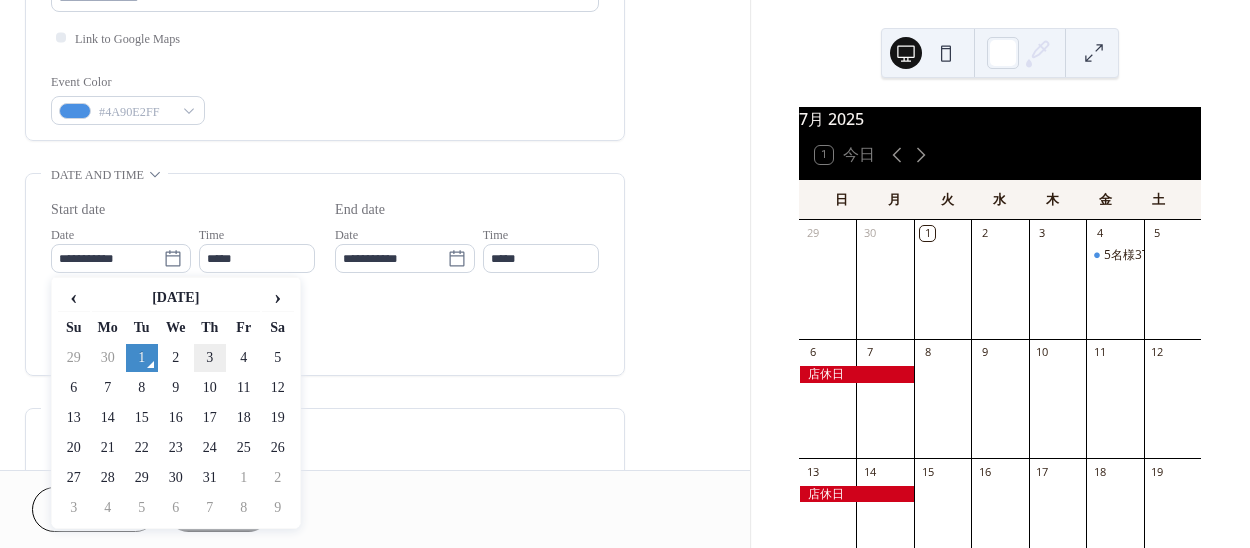 click on "3" at bounding box center [210, 358] 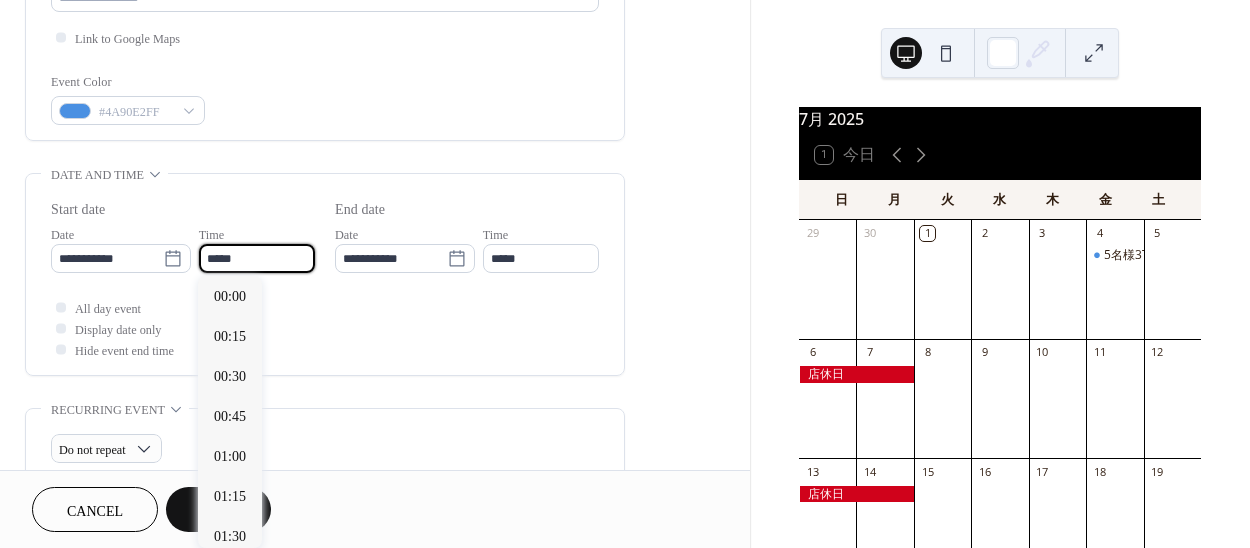click on "*****" at bounding box center [257, 258] 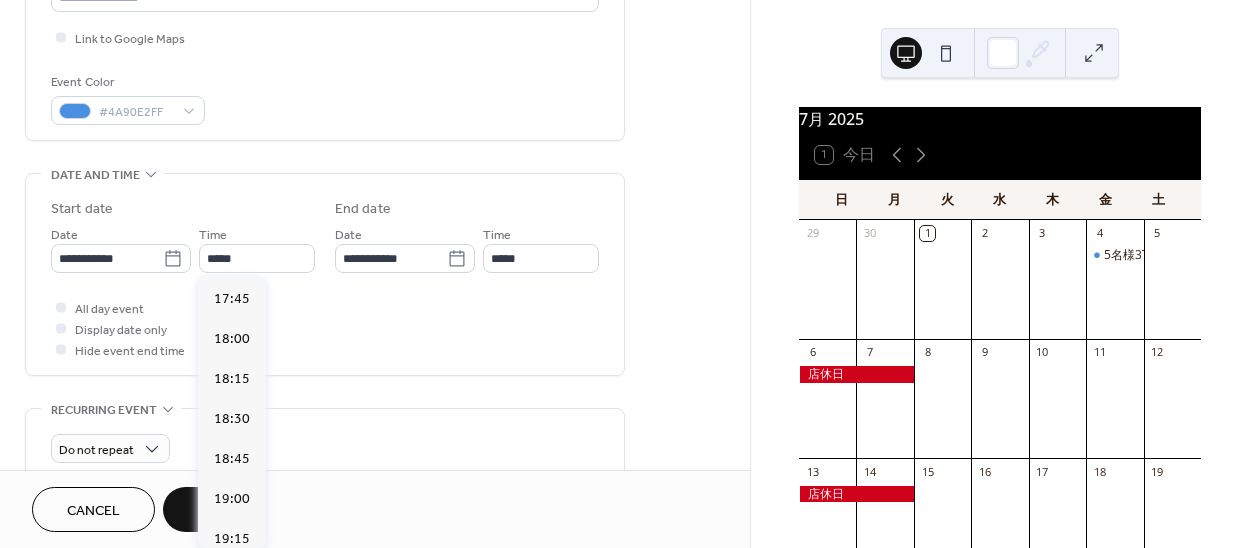 scroll, scrollTop: 2857, scrollLeft: 0, axis: vertical 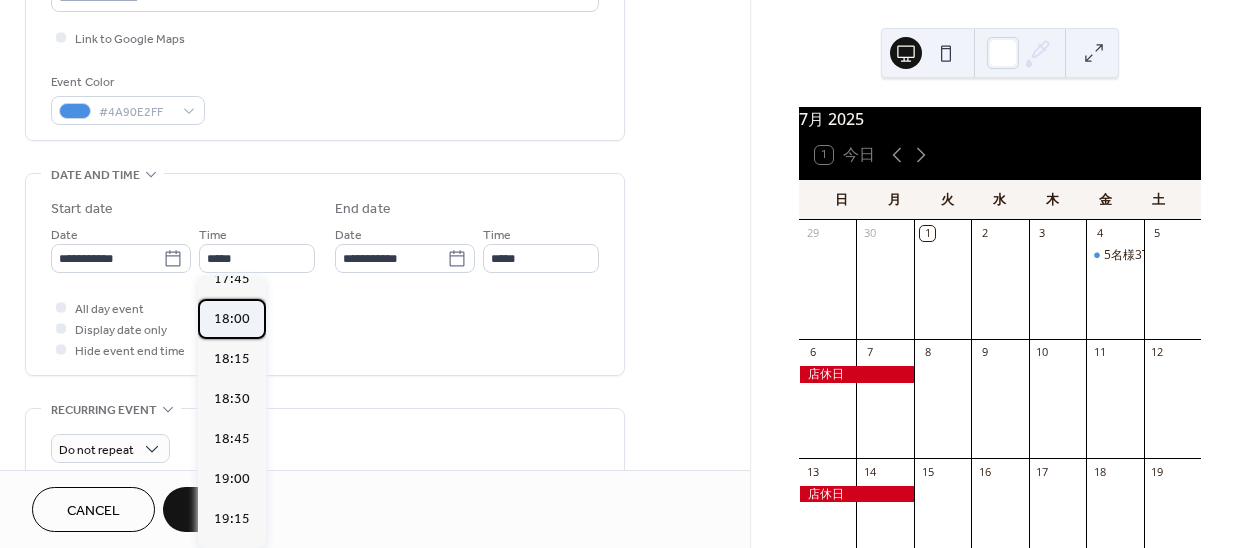 click on "18:00" at bounding box center [232, 319] 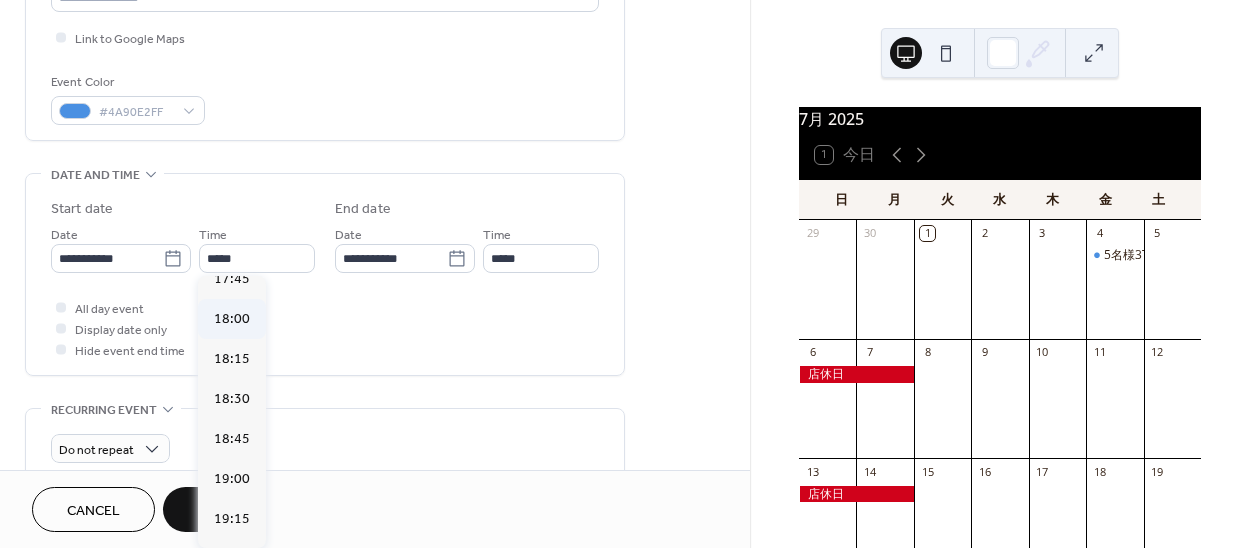 type on "*****" 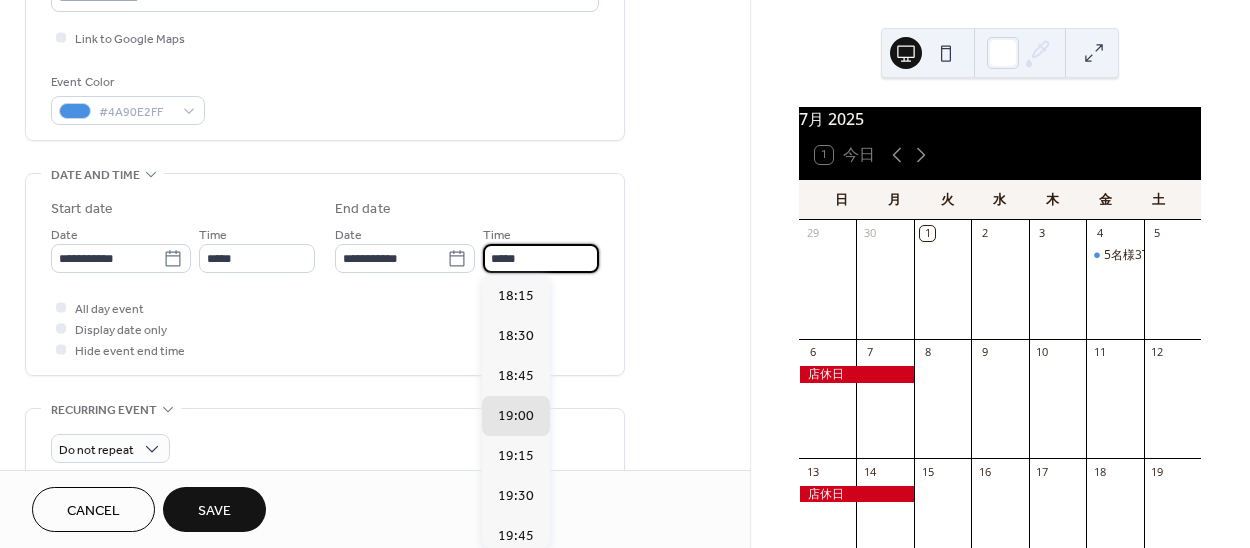 click on "*****" at bounding box center (541, 258) 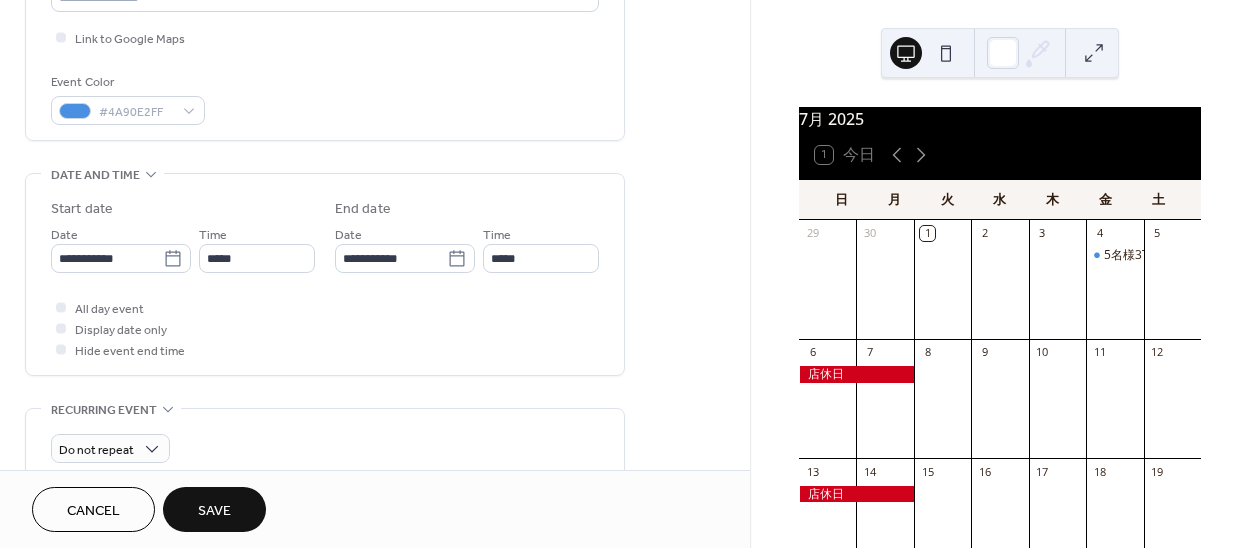click on "Do not repeat" at bounding box center [325, 443] 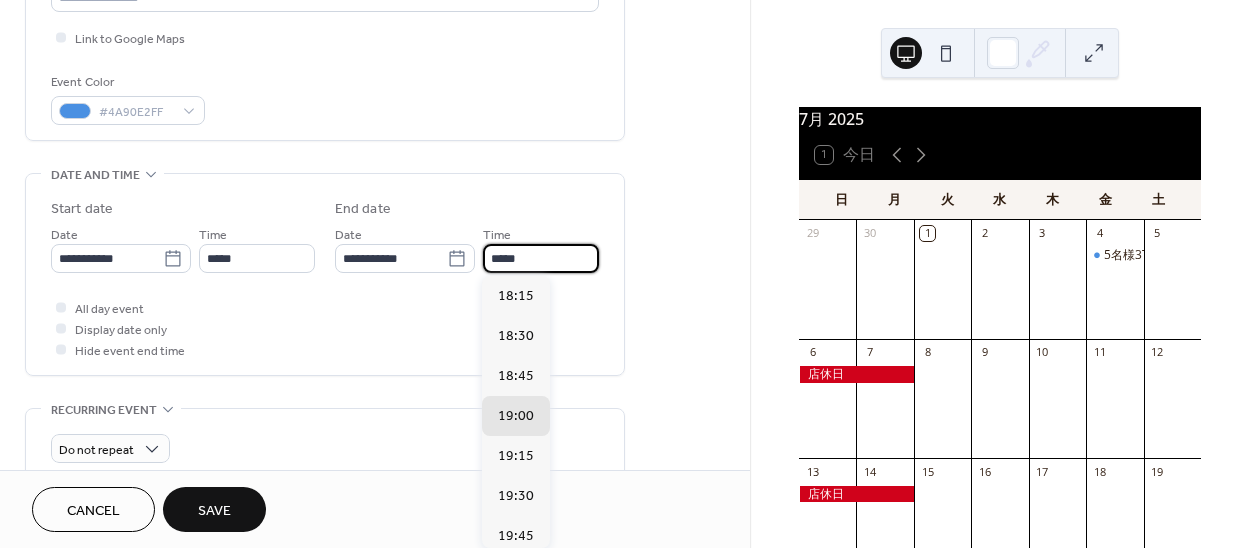 click on "*****" at bounding box center (541, 258) 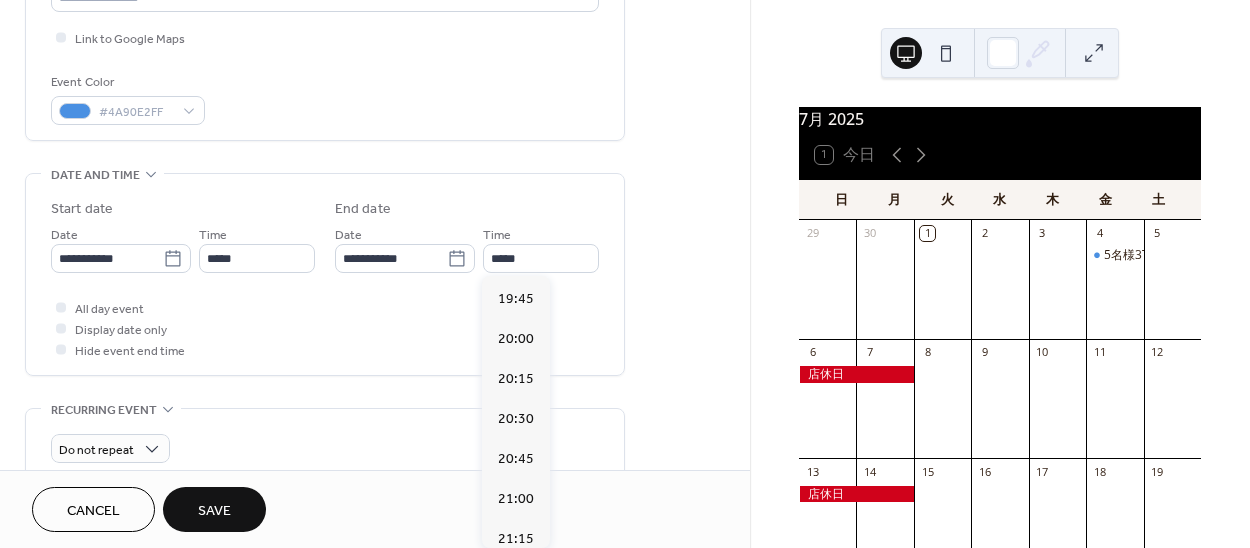 scroll, scrollTop: 476, scrollLeft: 0, axis: vertical 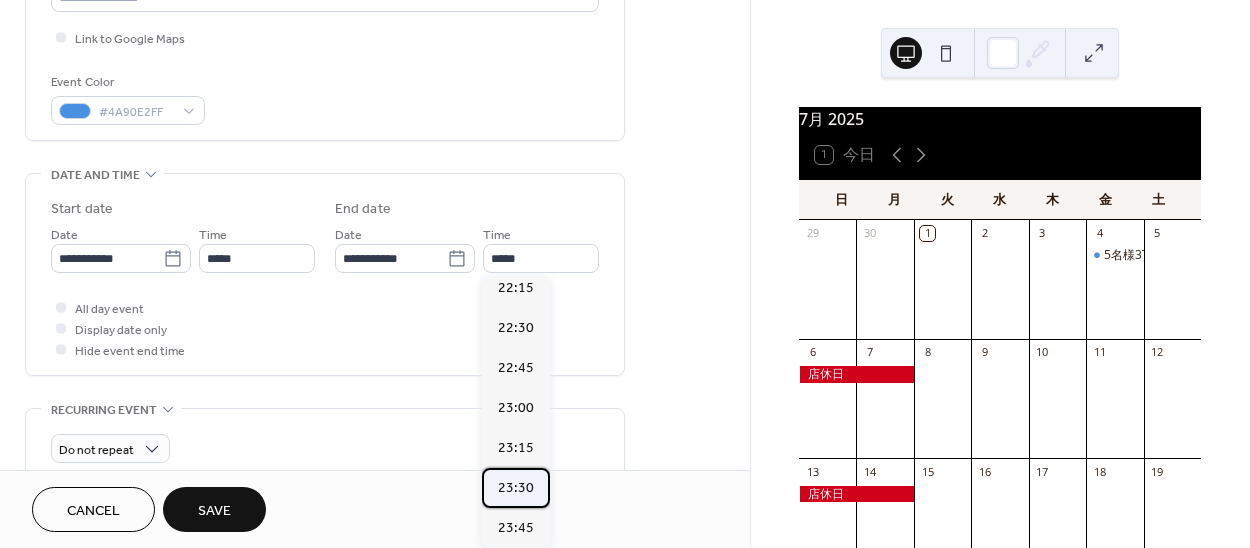 click on "23:30" at bounding box center (516, 488) 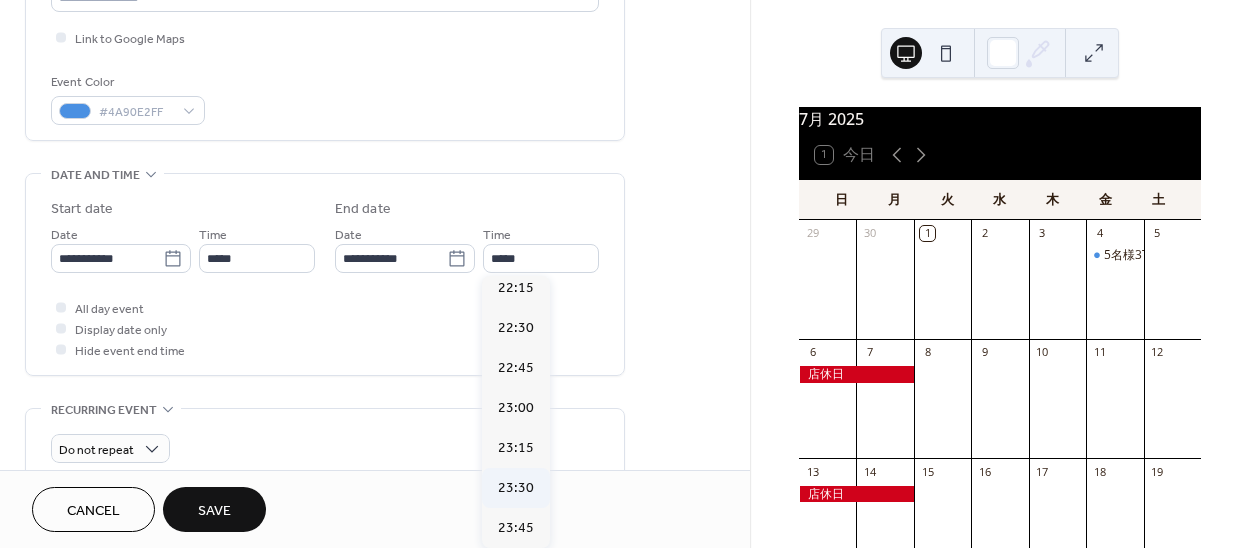 type on "*****" 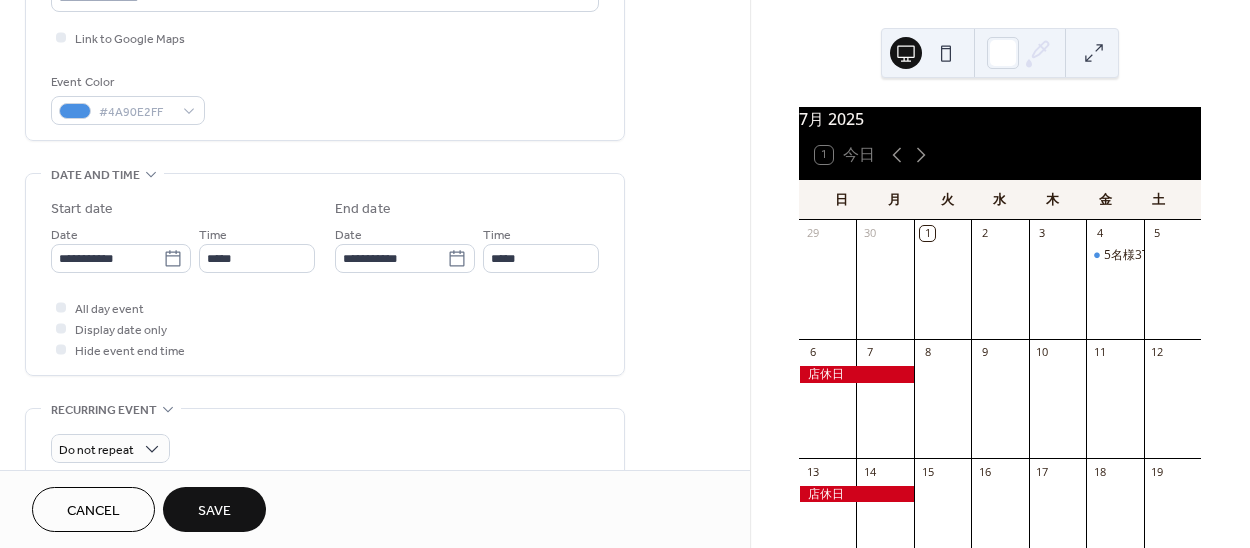 click on "Save" at bounding box center (214, 509) 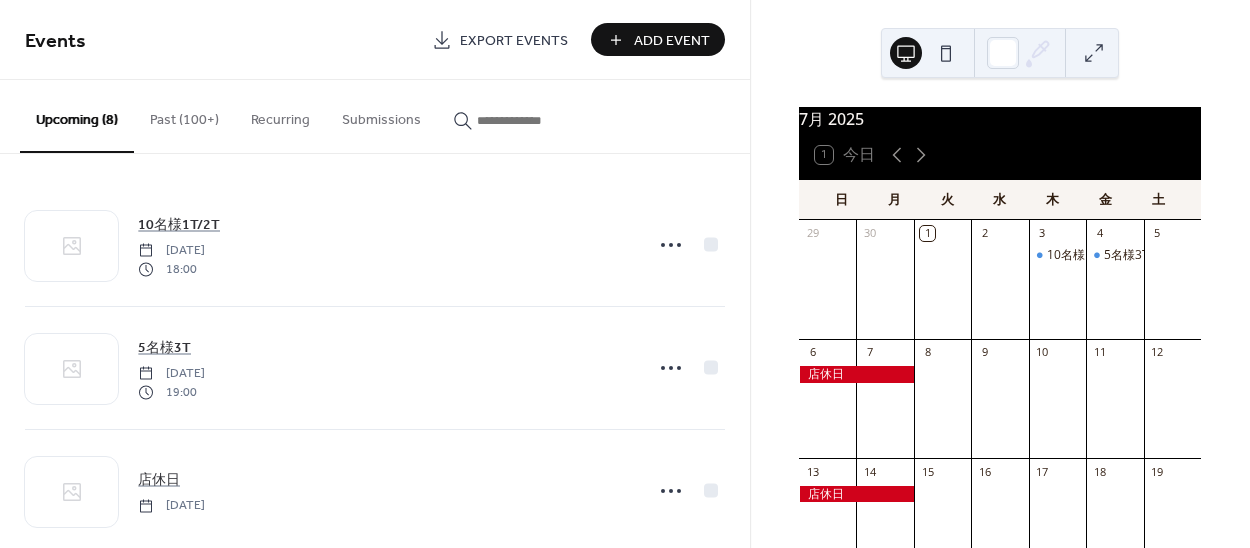 click on "Add Event" at bounding box center (672, 41) 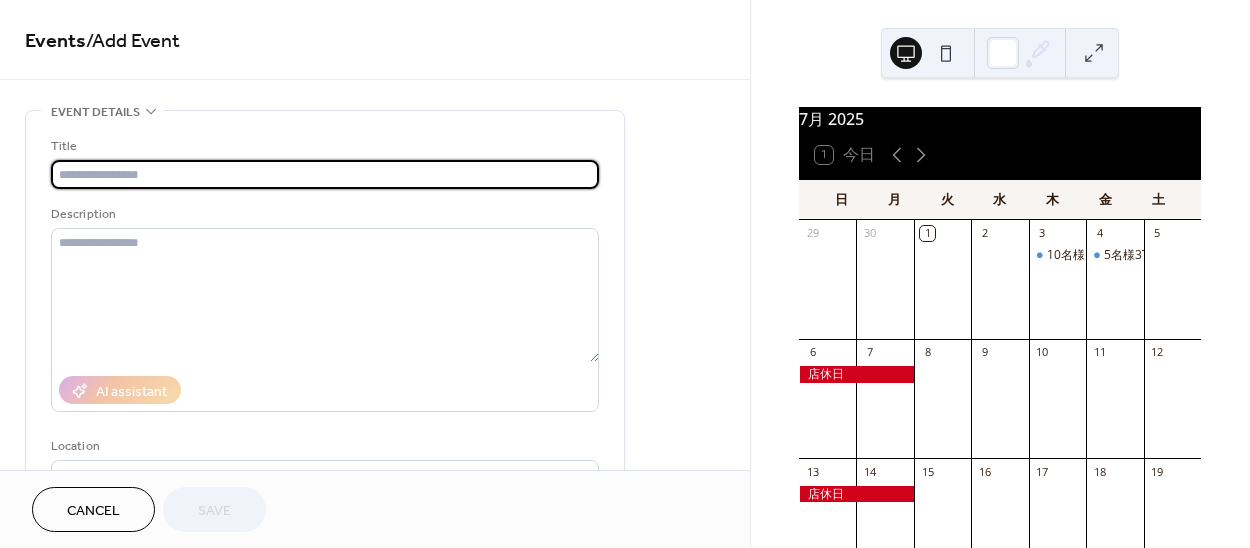 click at bounding box center (325, 174) 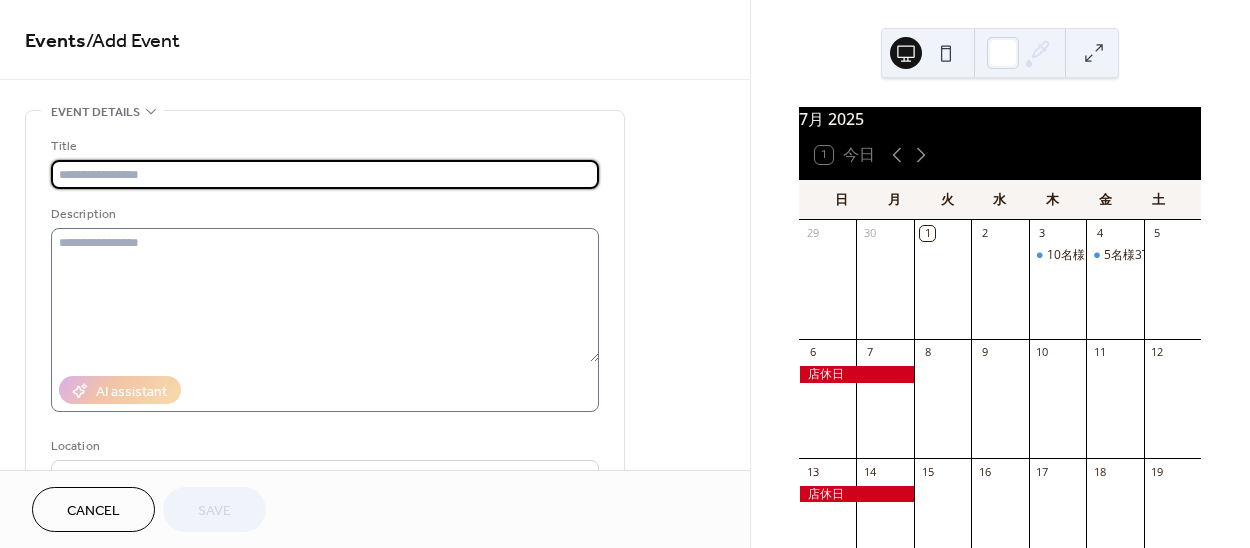 type on "*****" 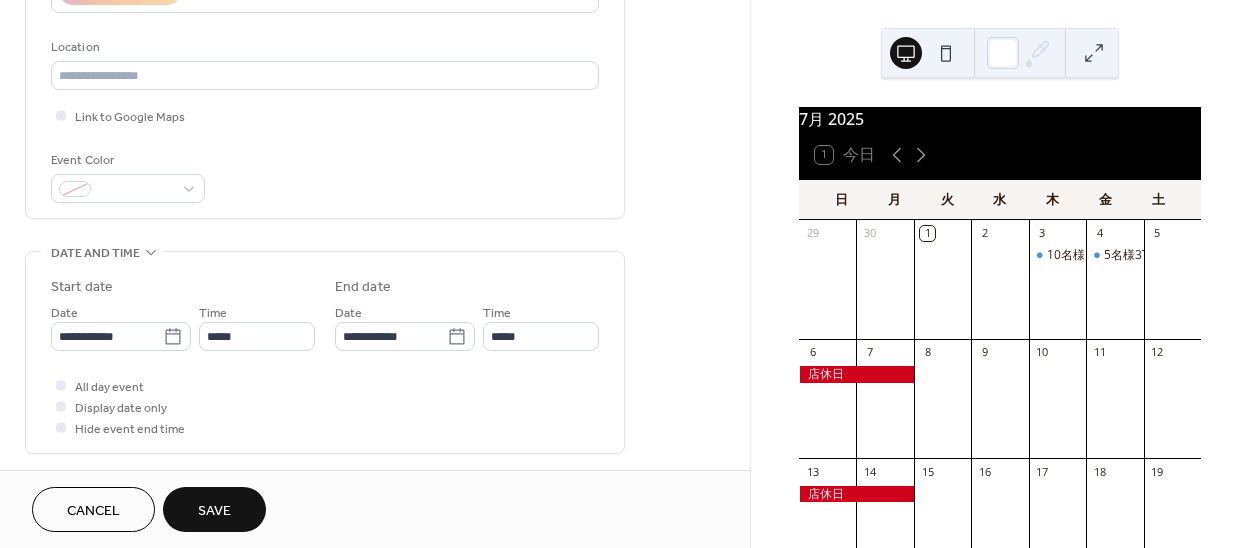 scroll, scrollTop: 411, scrollLeft: 0, axis: vertical 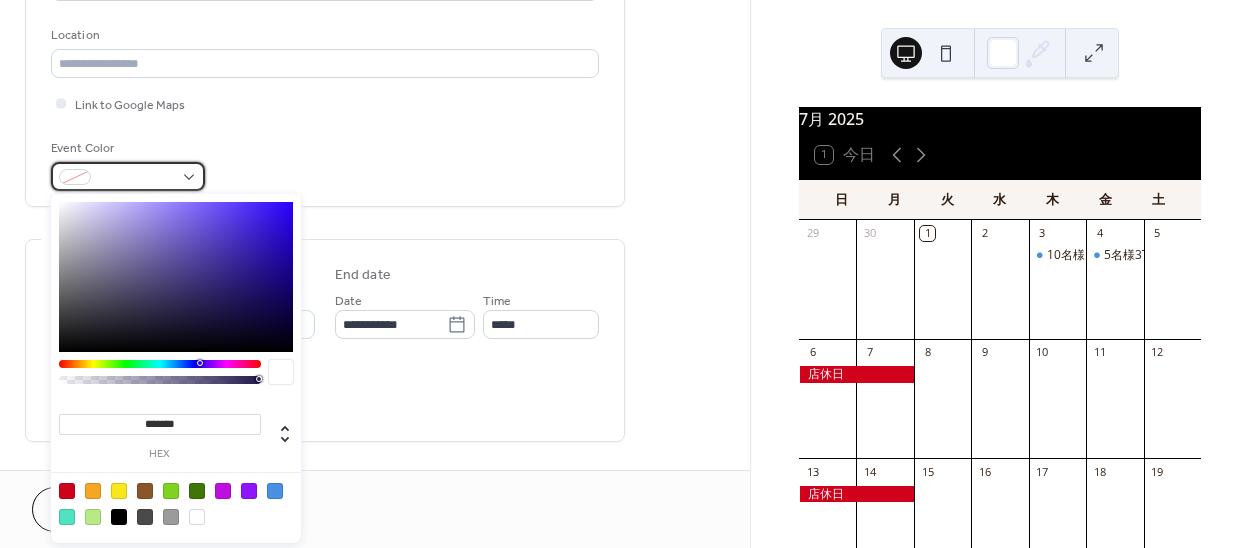 click at bounding box center (128, 176) 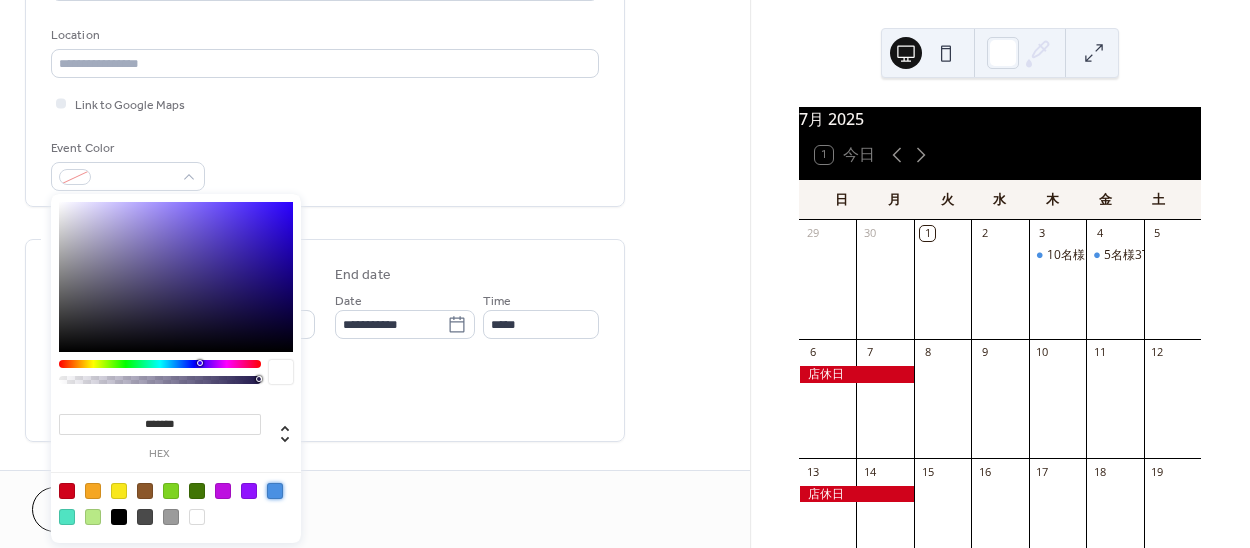 click at bounding box center [275, 491] 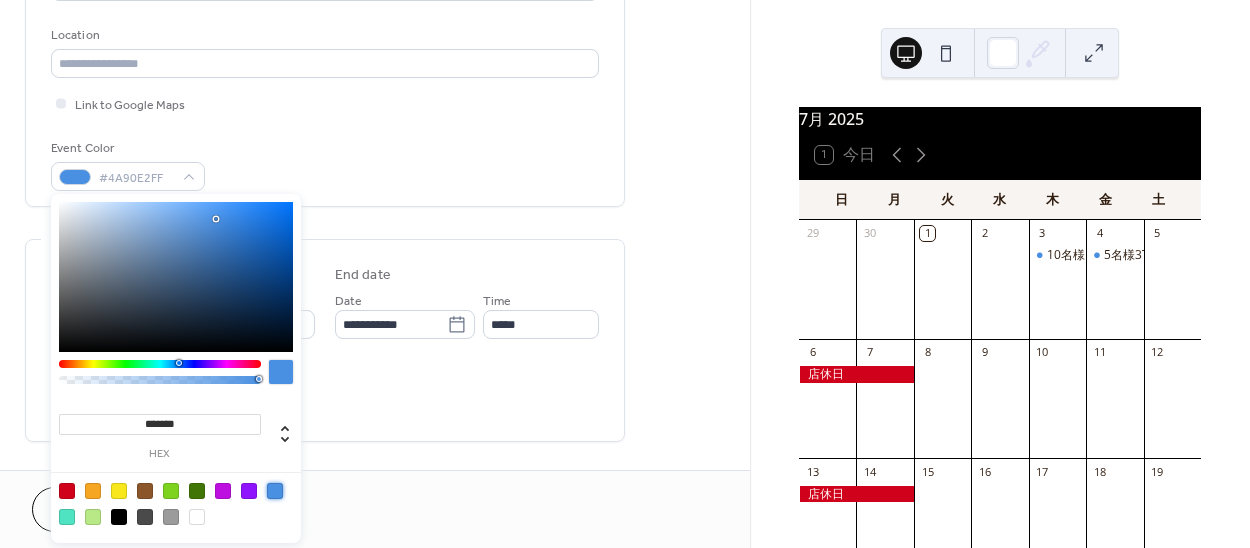 click on "All day event Display date only Hide event end time" at bounding box center (325, 394) 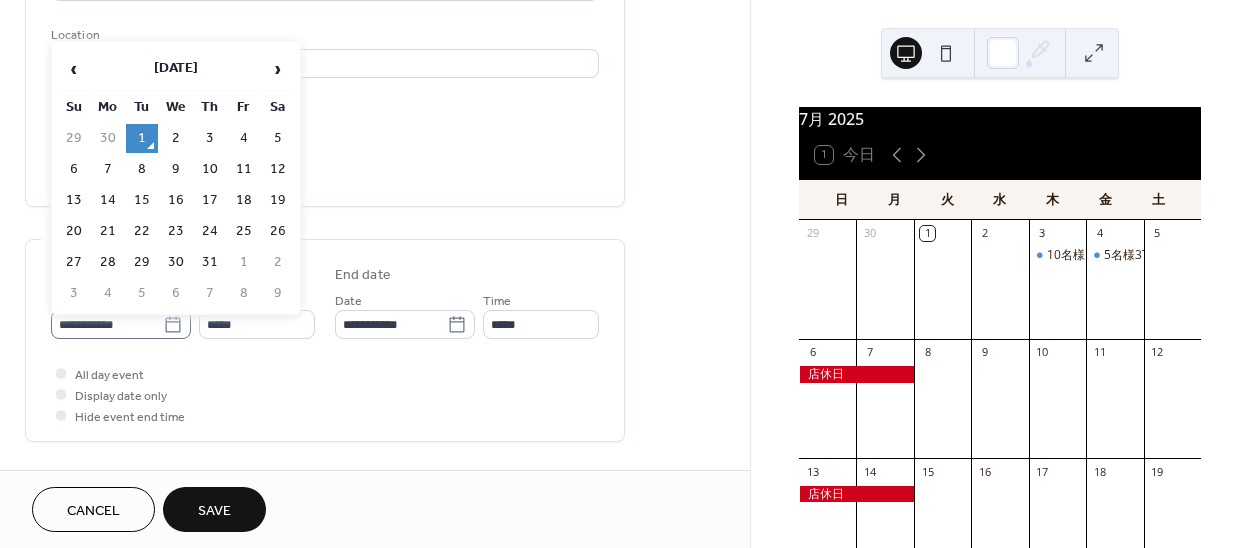 click 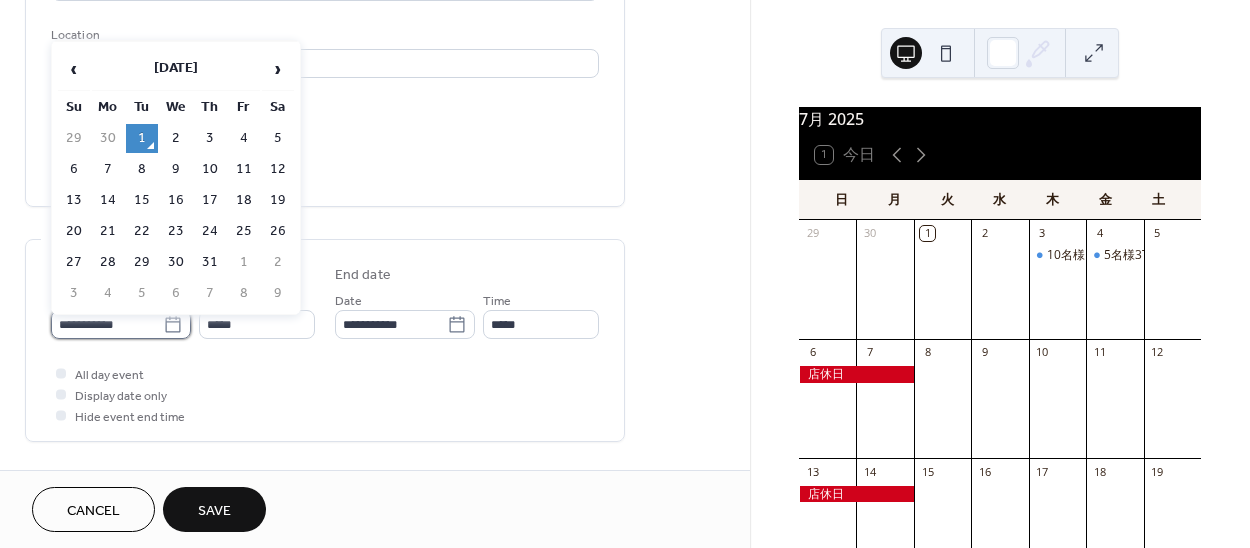 click on "**********" at bounding box center (107, 324) 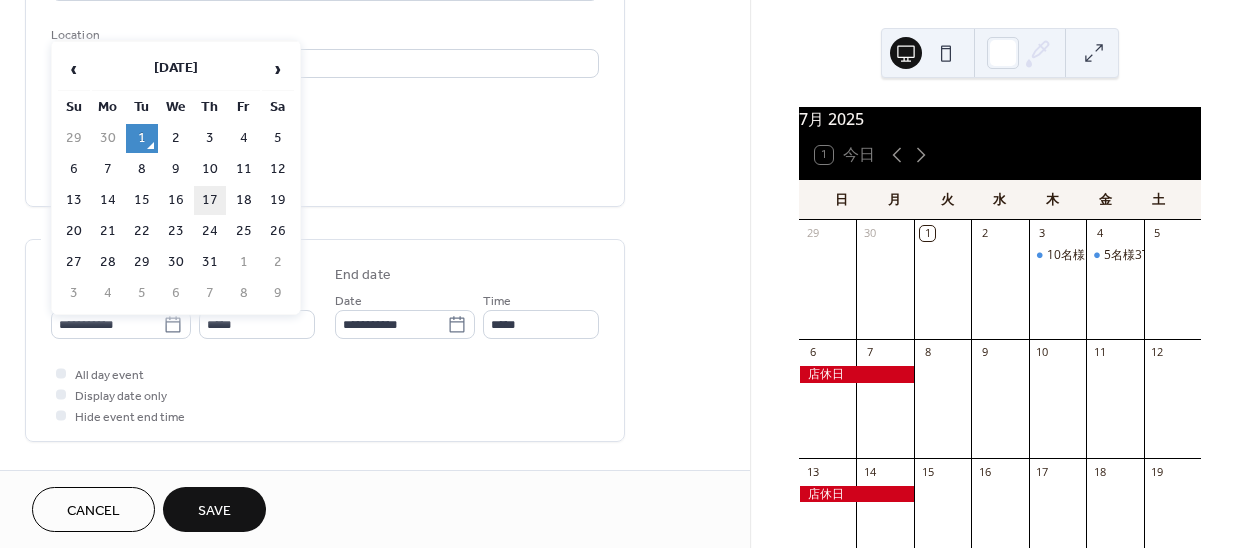 click on "17" at bounding box center [210, 200] 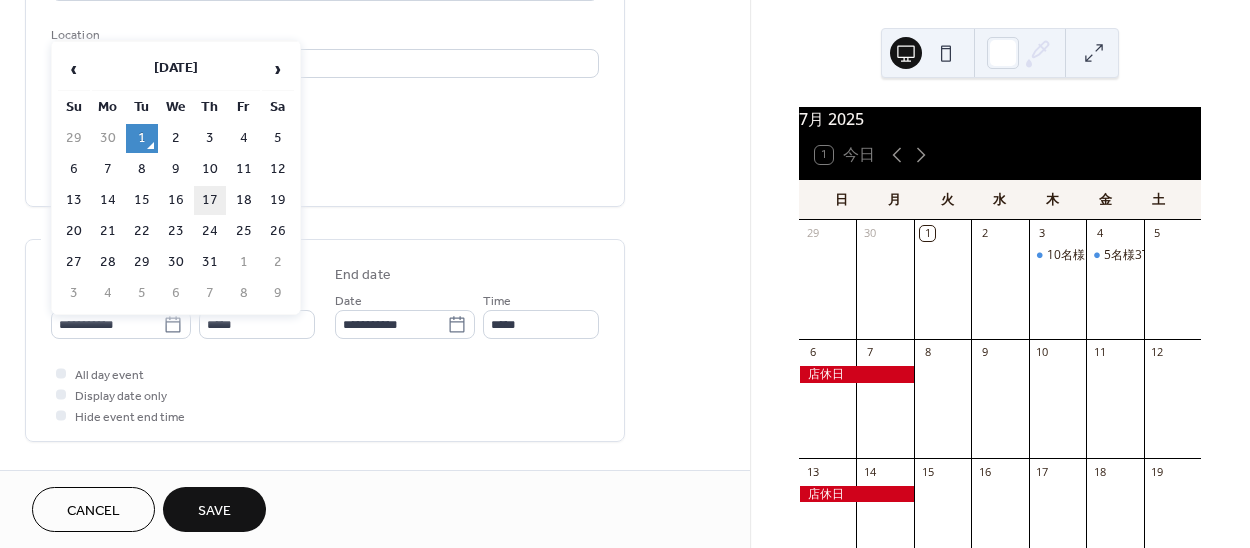 type on "**********" 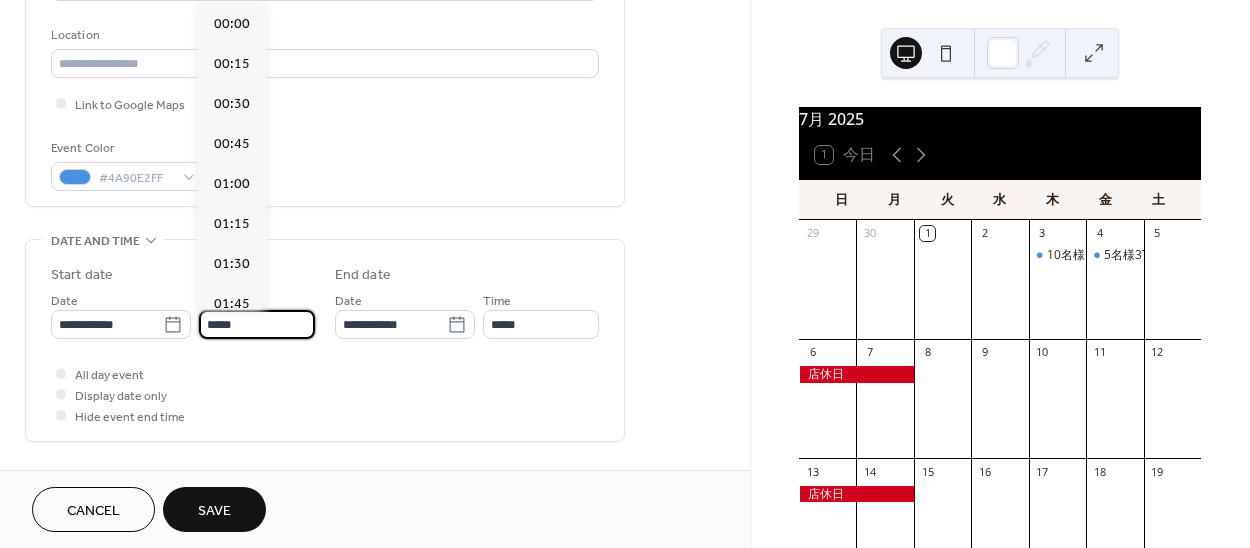 scroll, scrollTop: 1950, scrollLeft: 0, axis: vertical 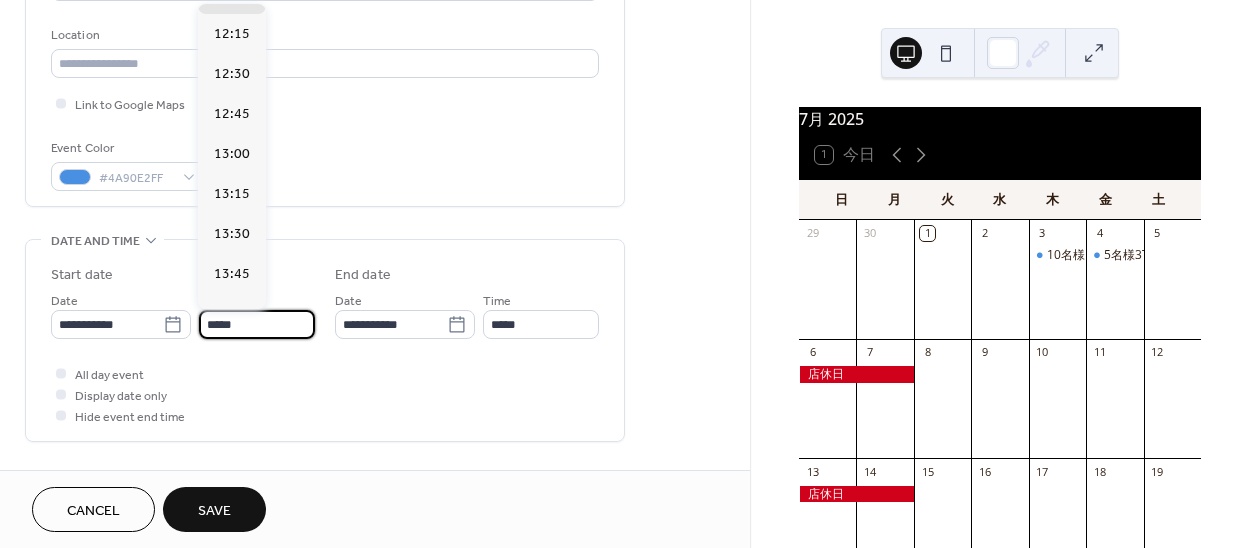 click on "*****" at bounding box center [257, 324] 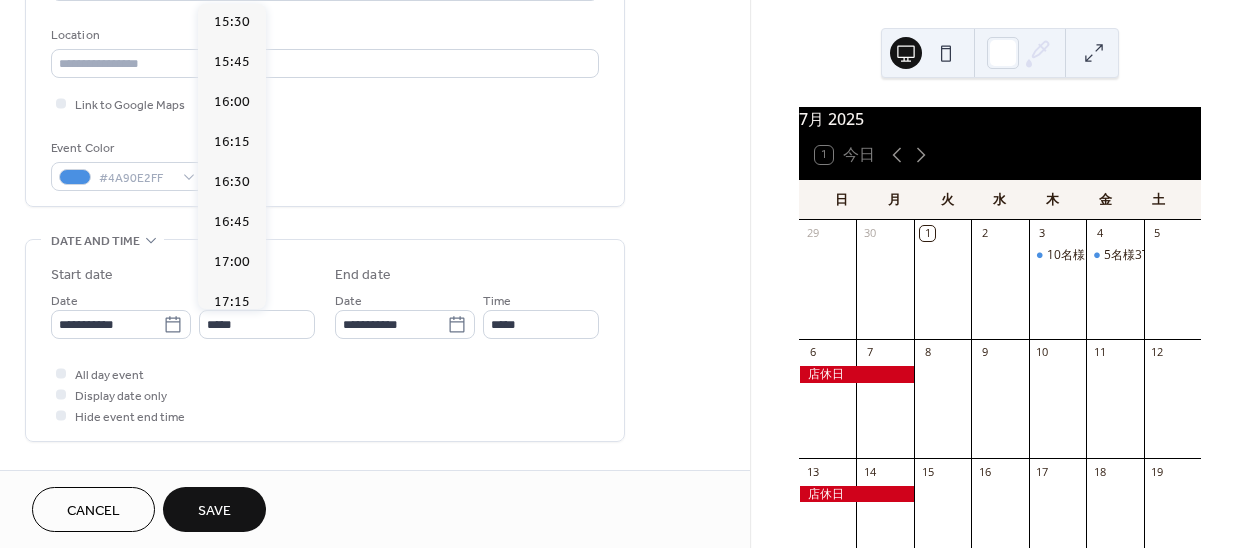 scroll, scrollTop: 2748, scrollLeft: 0, axis: vertical 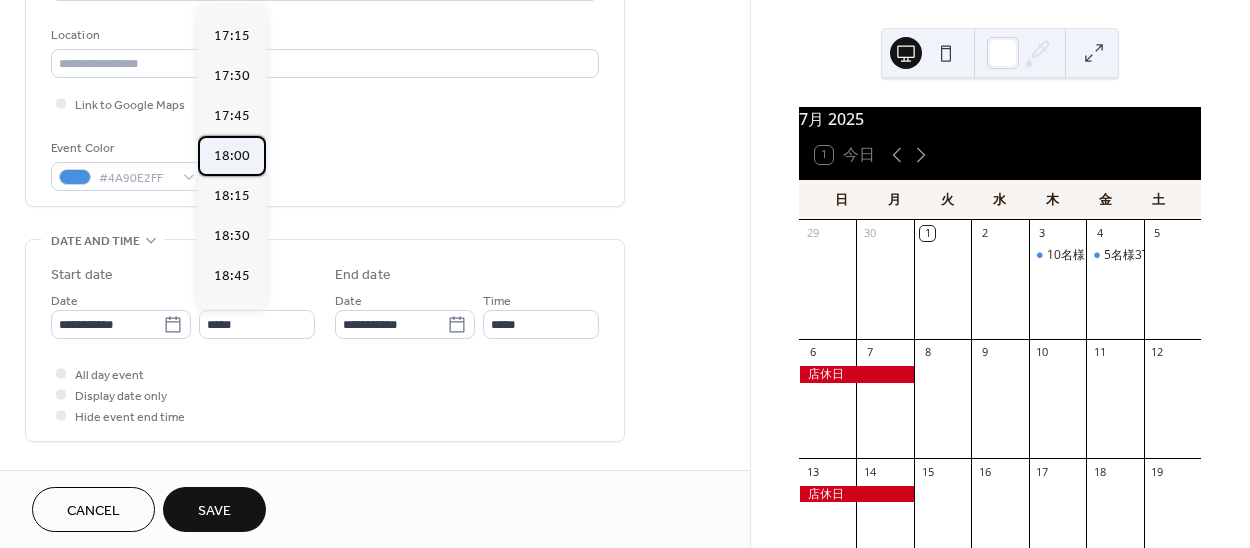 click on "18:00" at bounding box center [232, 156] 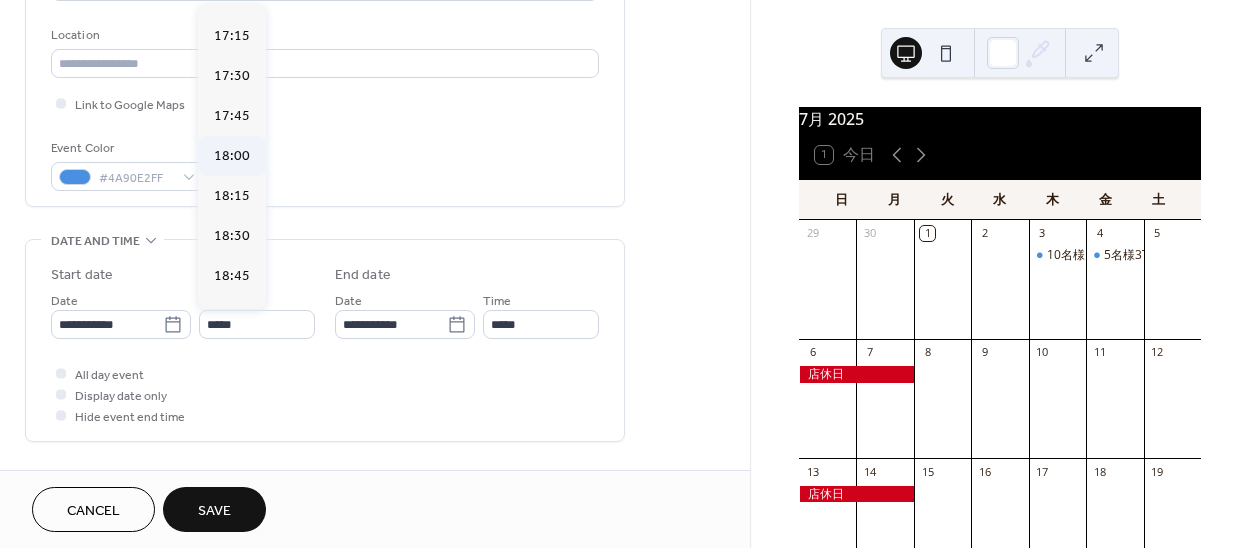 type on "*****" 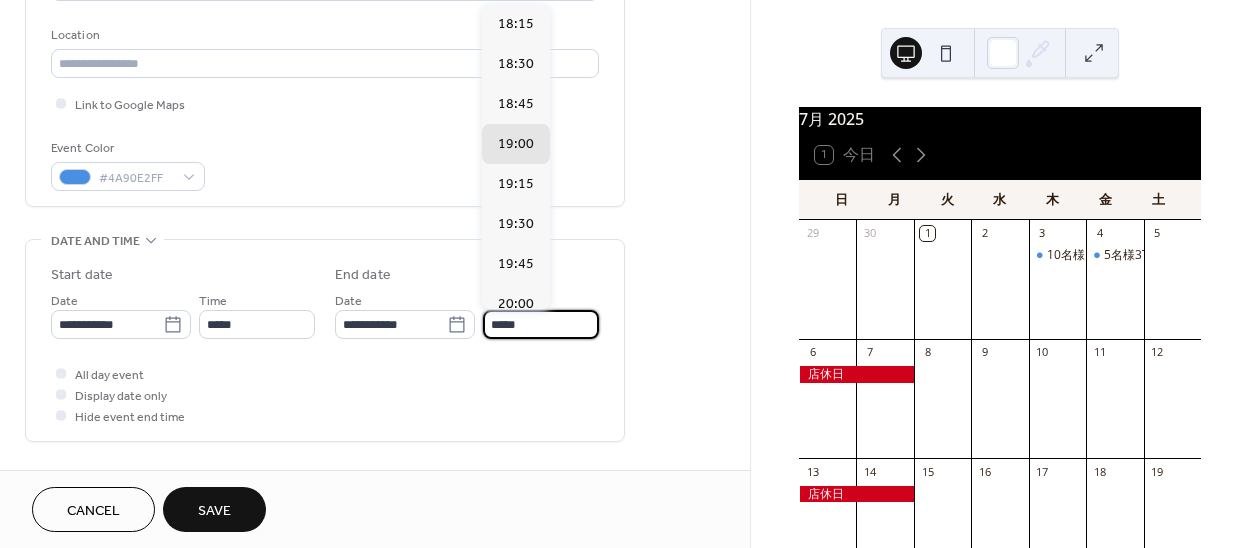 click on "*****" at bounding box center [541, 324] 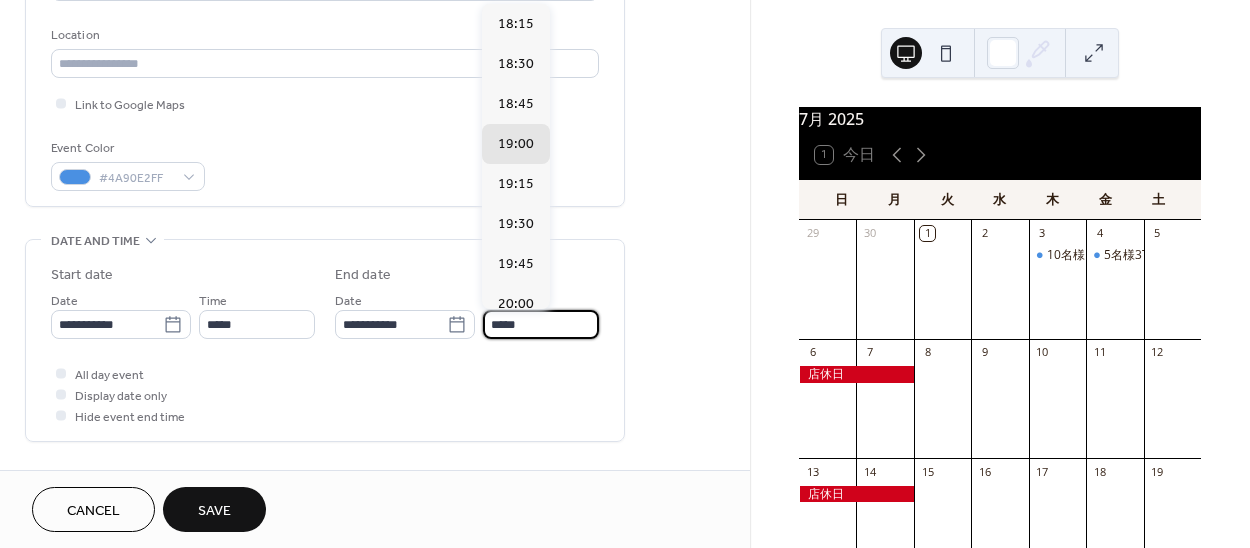click on "Time *****" at bounding box center [541, 314] 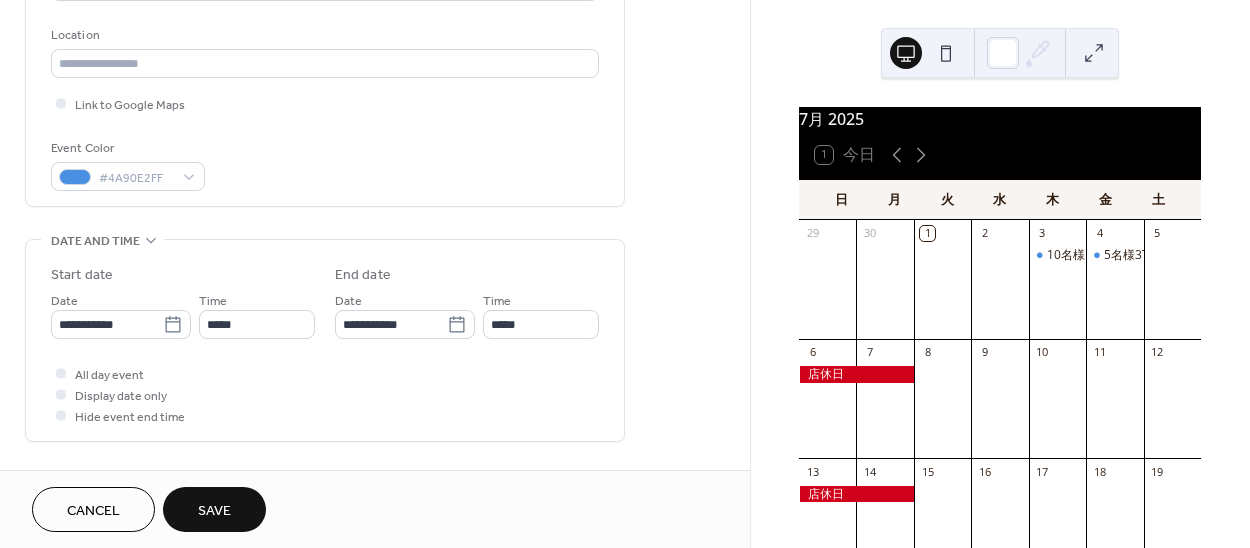 click on "Time *****" at bounding box center [541, 314] 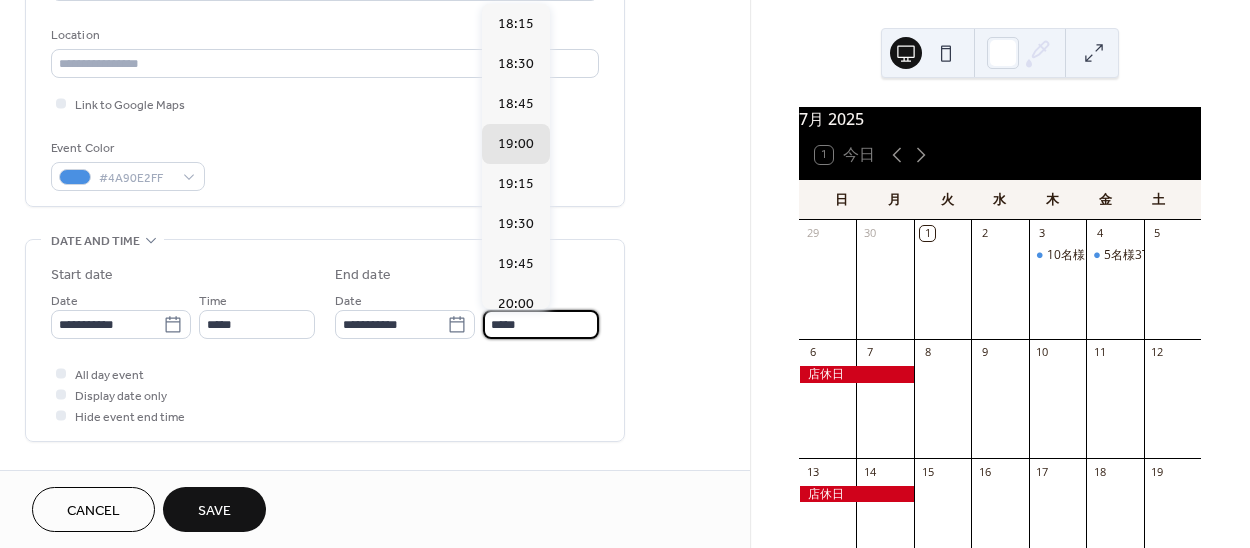 click on "*****" at bounding box center [541, 324] 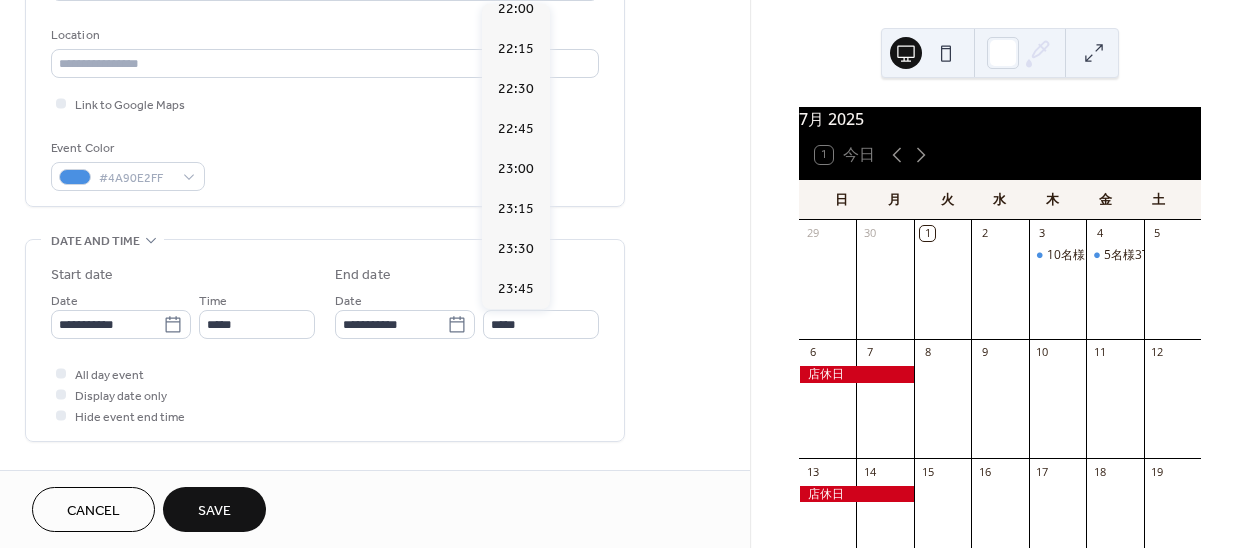 scroll, scrollTop: 629, scrollLeft: 0, axis: vertical 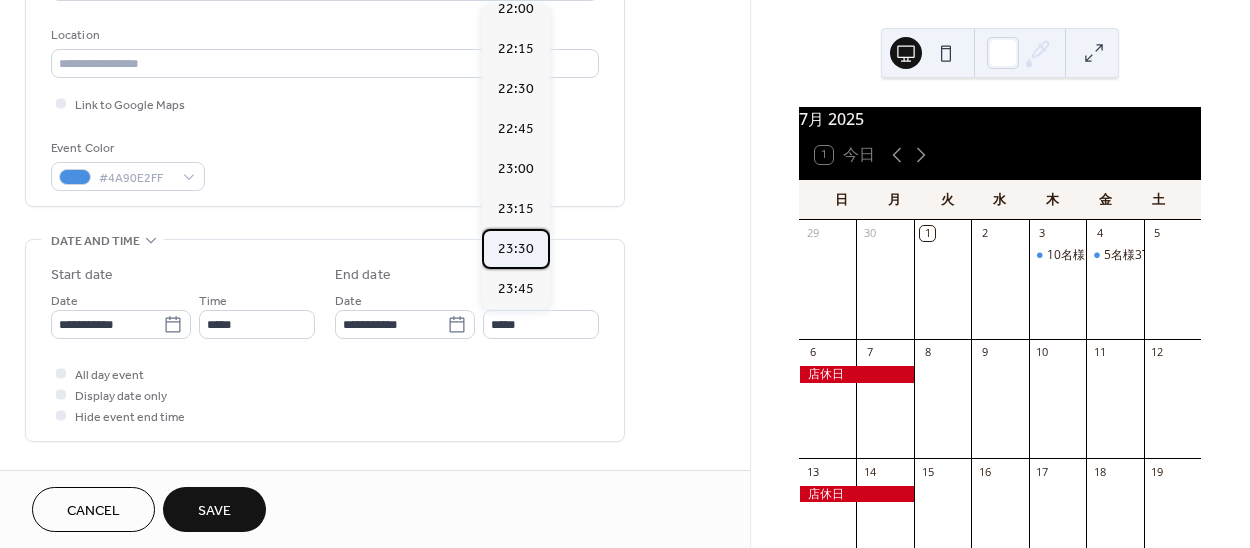 click on "23:30" at bounding box center (516, 249) 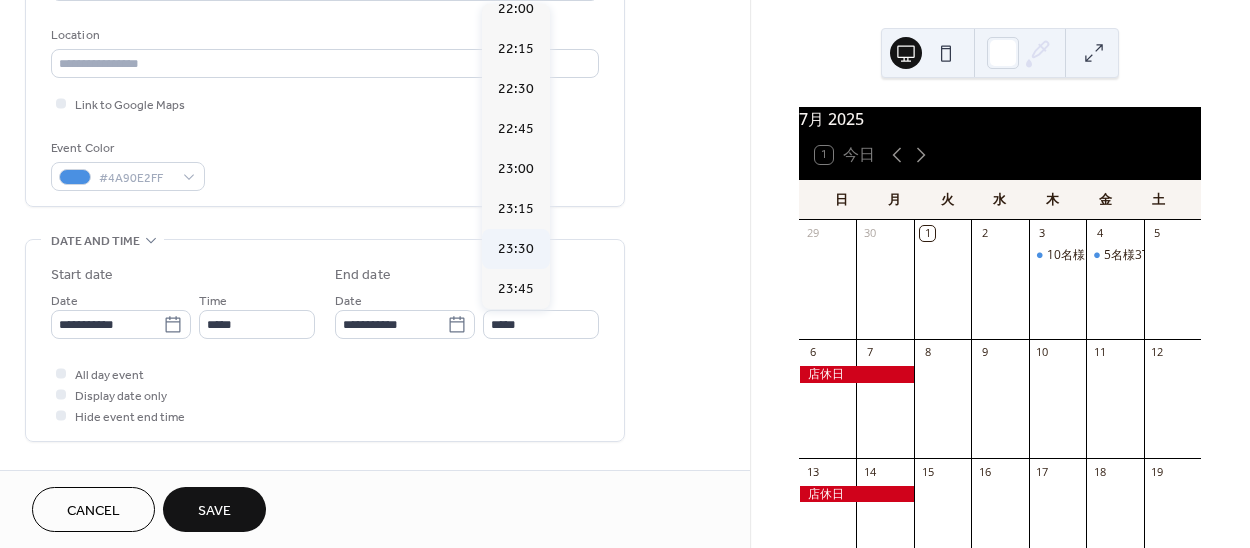 type on "*****" 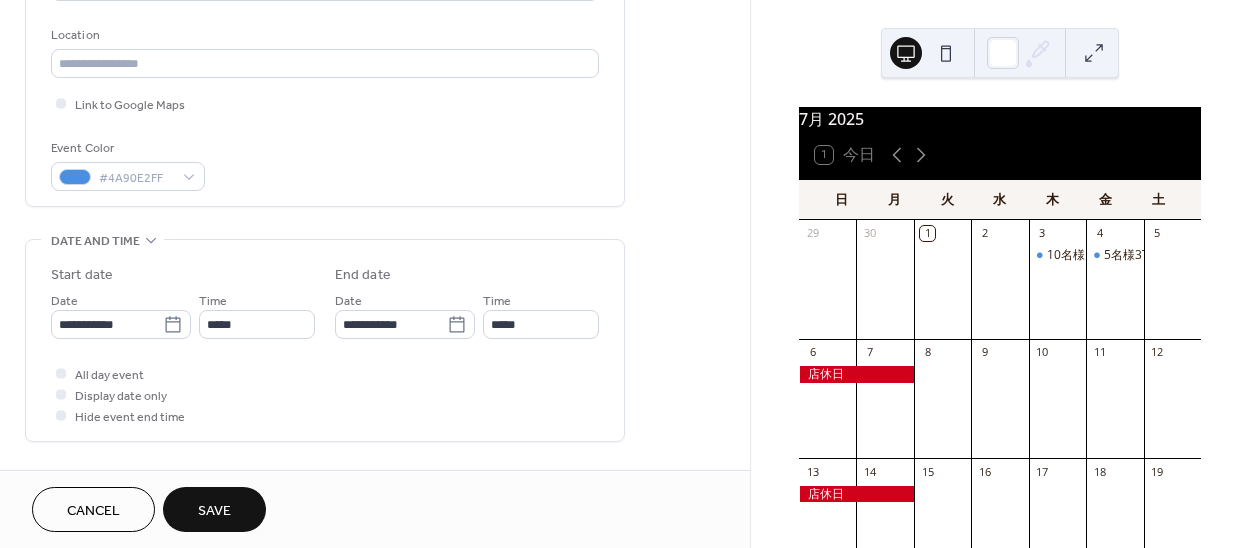 click on "Save" at bounding box center [214, 509] 